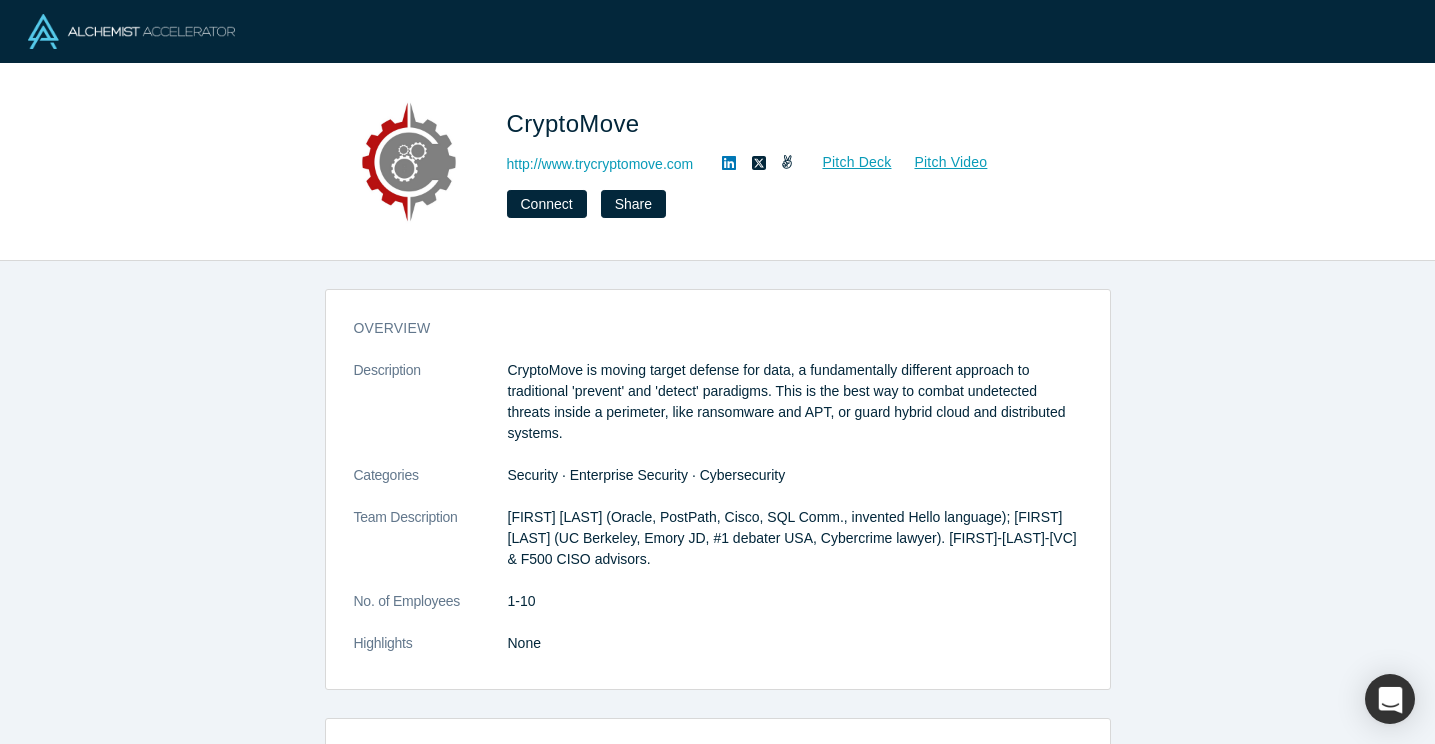 scroll, scrollTop: 0, scrollLeft: 0, axis: both 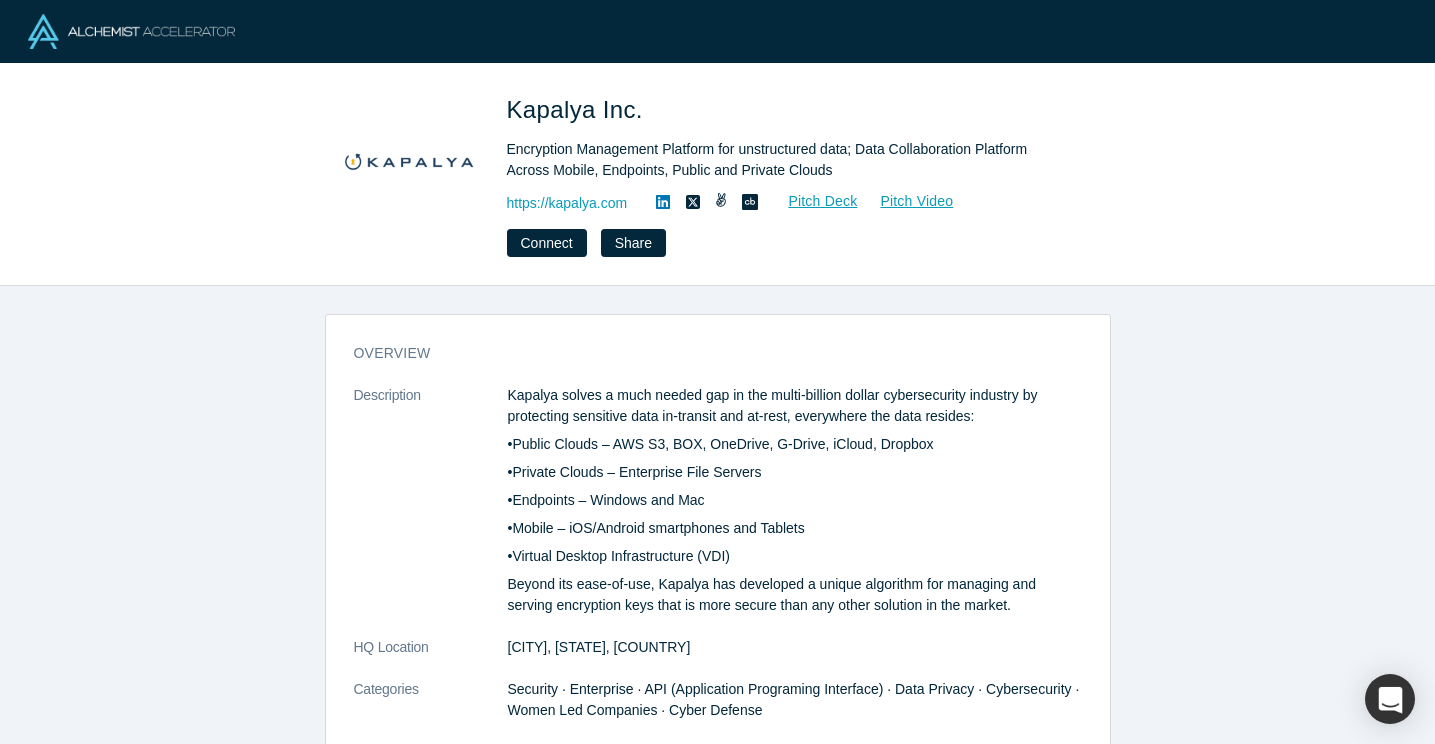 click on "Kapalya solves a much needed gap in the multi-billion dollar cybersecurity industry by protecting sensitive data in-transit and at-rest, everywhere the data resides:" at bounding box center [795, 406] 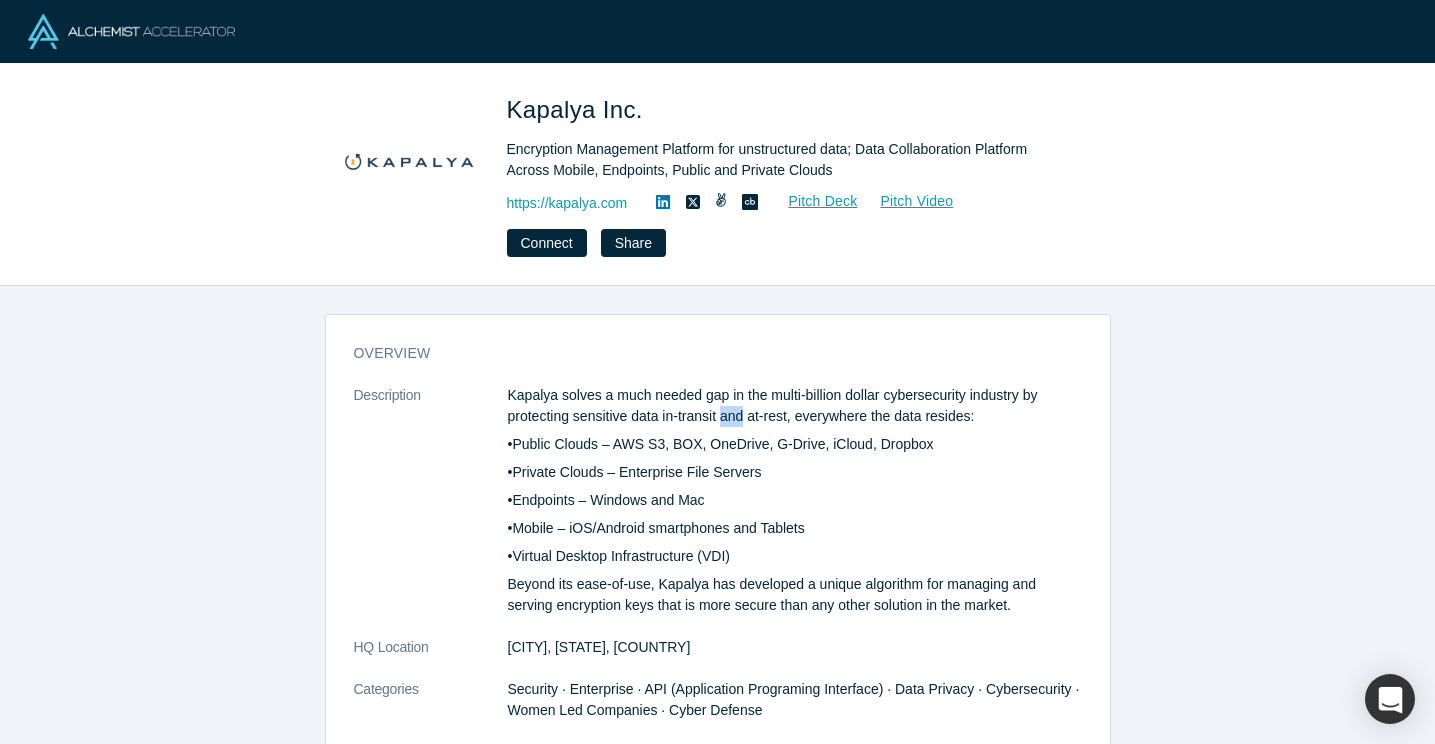 click on "Kapalya solves a much needed gap in the multi-billion dollar cybersecurity industry by protecting sensitive data in-transit and at-rest, everywhere the data resides:" at bounding box center (795, 406) 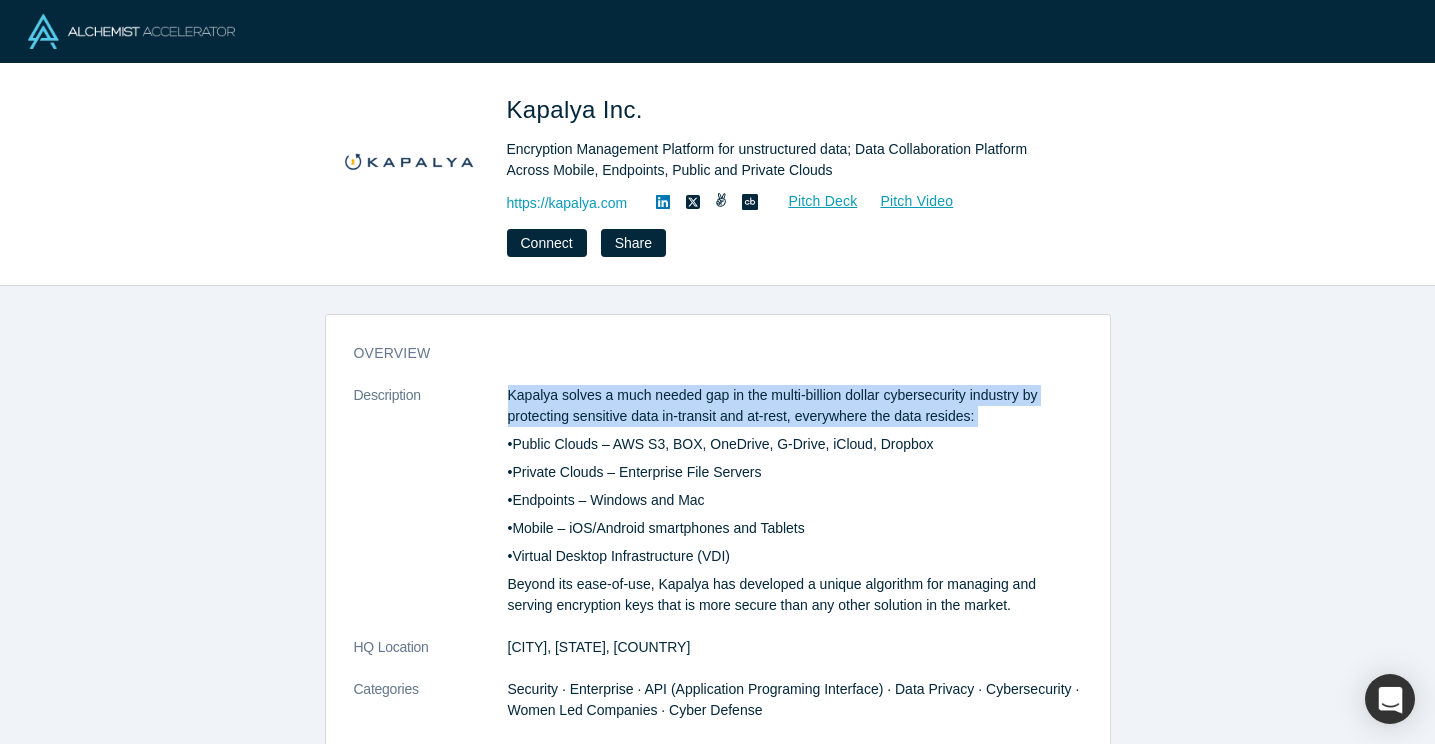 click on "Kapalya solves a much needed gap in the multi-billion dollar cybersecurity industry by protecting sensitive data in-transit and at-rest, everywhere the data resides:" at bounding box center [795, 406] 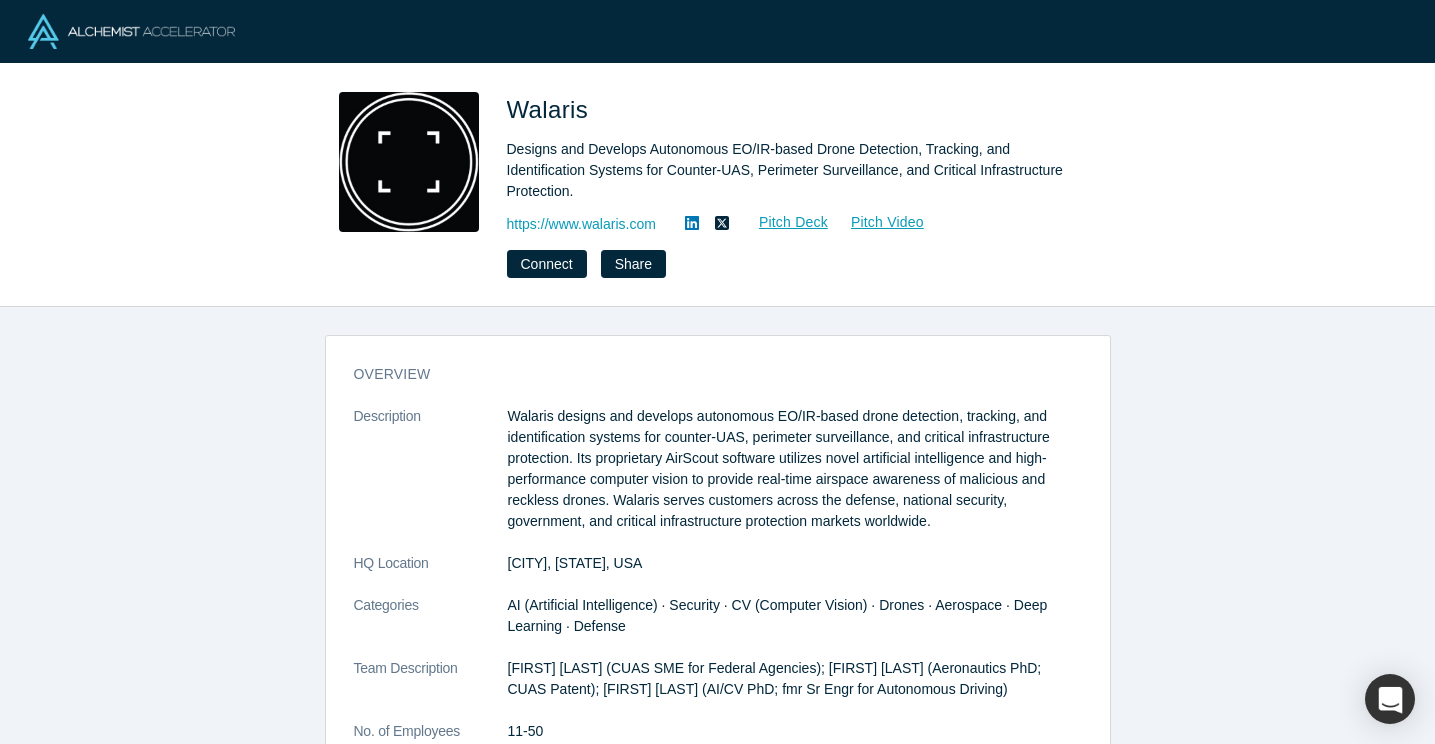 scroll, scrollTop: 0, scrollLeft: 0, axis: both 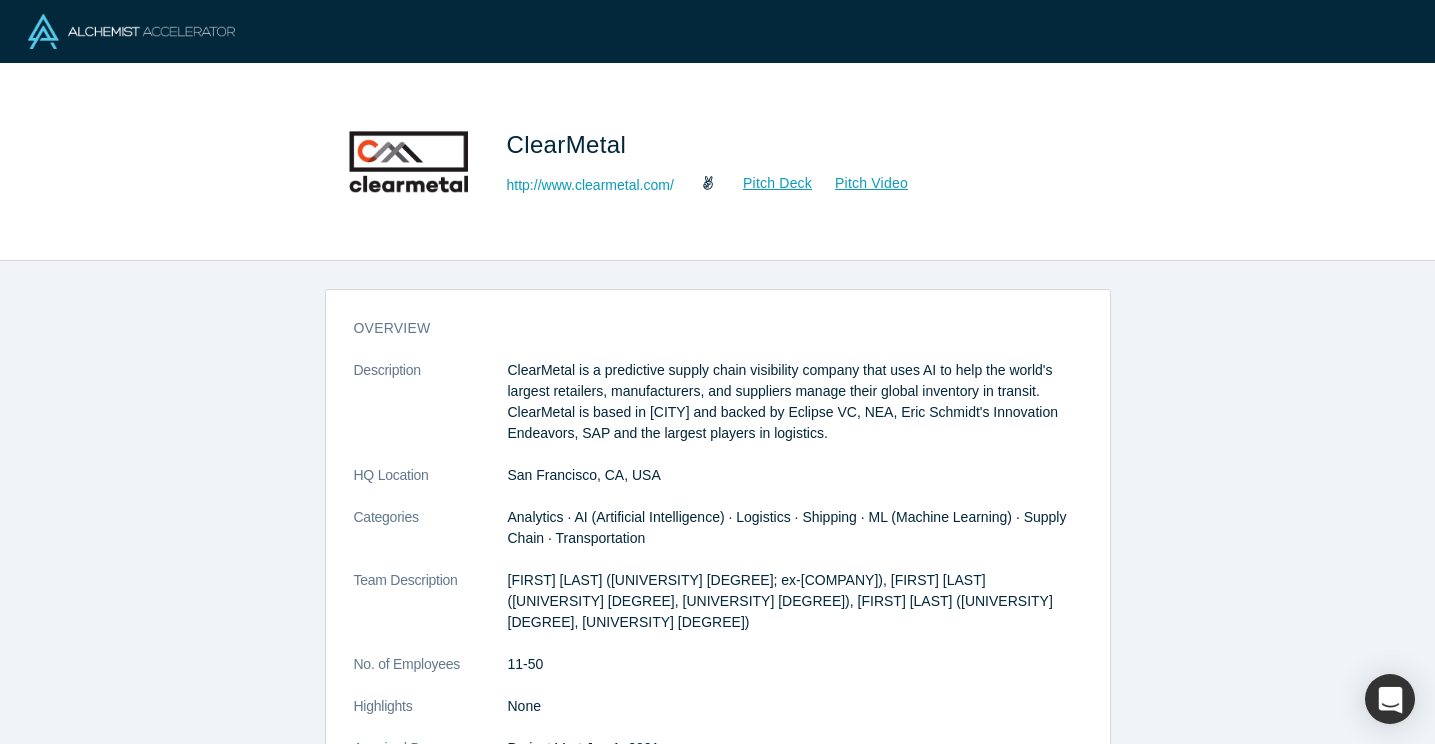 click on "ClearMetal is a predictive supply chain visibility company that uses AI to help the world's largest retailers, manufacturers, and suppliers manage their global inventory in transit. ClearMetal is based in [CITY] and backed by Eclipse VC, NEA, Eric Schmidt's Innovation Endeavors, SAP and the largest players in logistics." at bounding box center (795, 402) 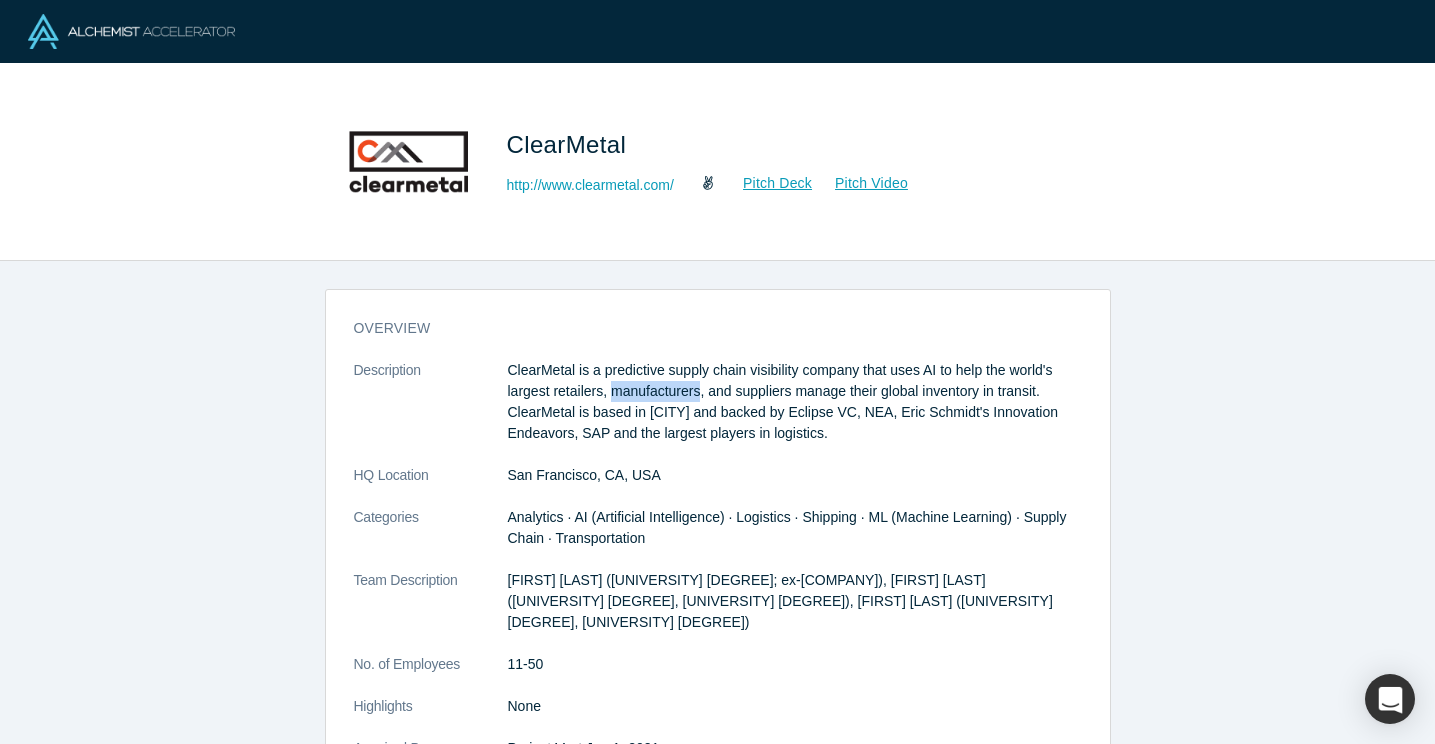 click on "ClearMetal is a predictive supply chain visibility company that uses AI to help the world's largest retailers, manufacturers, and suppliers manage their global inventory in transit. ClearMetal is based in [CITY] and backed by Eclipse VC, NEA, Eric Schmidt's Innovation Endeavors, SAP and the largest players in logistics." at bounding box center (795, 402) 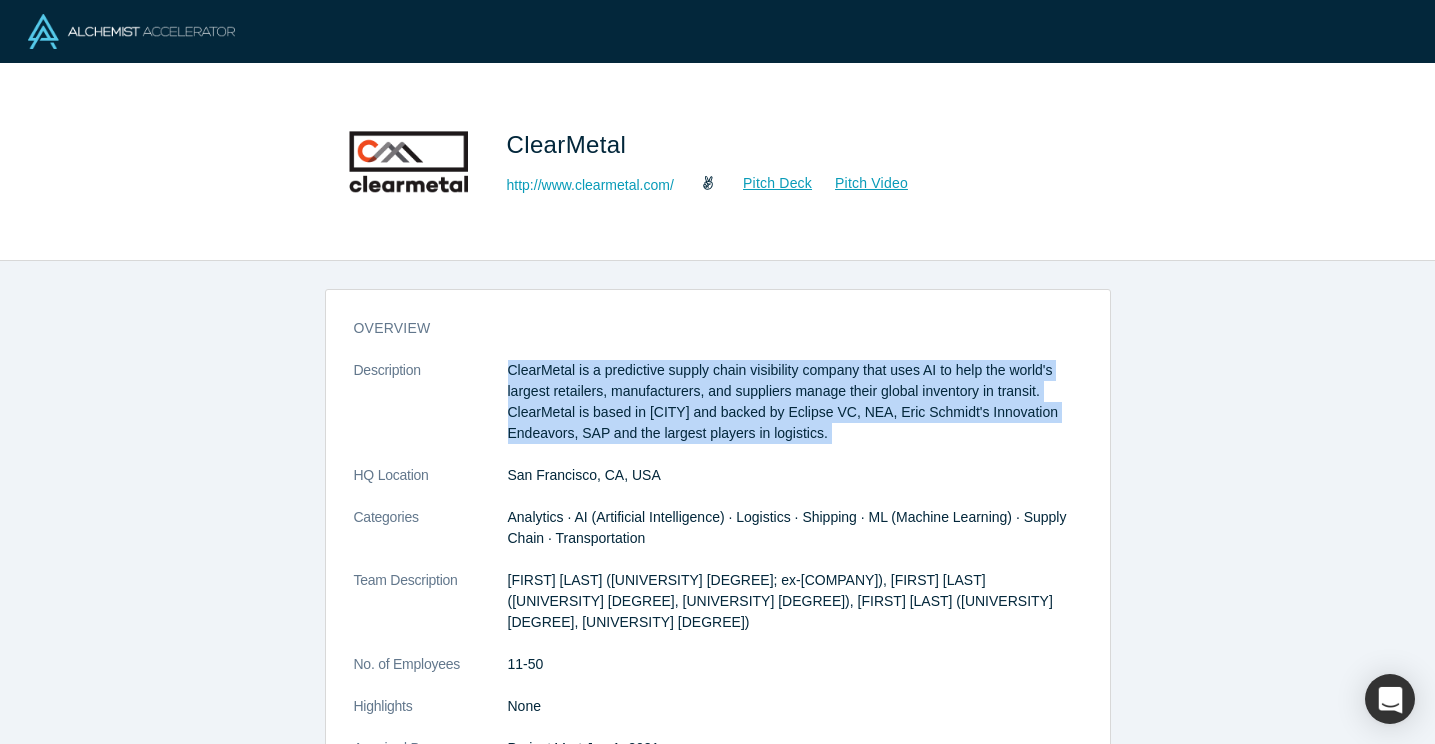 click on "ClearMetal is a predictive supply chain visibility company that uses AI to help the world's largest retailers, manufacturers, and suppliers manage their global inventory in transit. ClearMetal is based in [CITY] and backed by Eclipse VC, NEA, Eric Schmidt's Innovation Endeavors, SAP and the largest players in logistics." at bounding box center [795, 402] 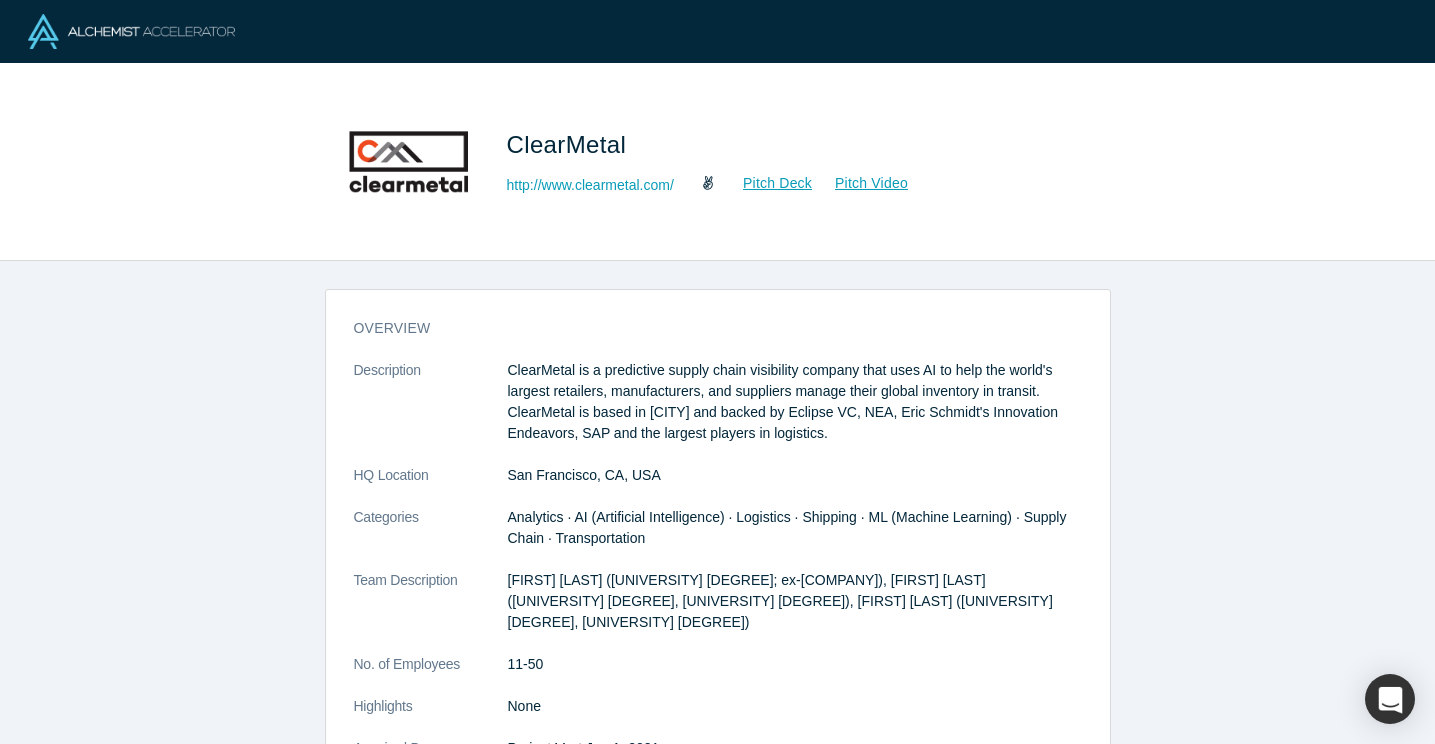click on "ClearMetal is a predictive supply chain visibility company that uses AI to help the world's largest retailers, manufacturers, and suppliers manage their global inventory in transit. ClearMetal is based in San Francisco and backed by Eclipse VC, NEA, Eric Schmidt's Innovation Endeavors, SAP and the largest players in logistics." at bounding box center [795, 402] 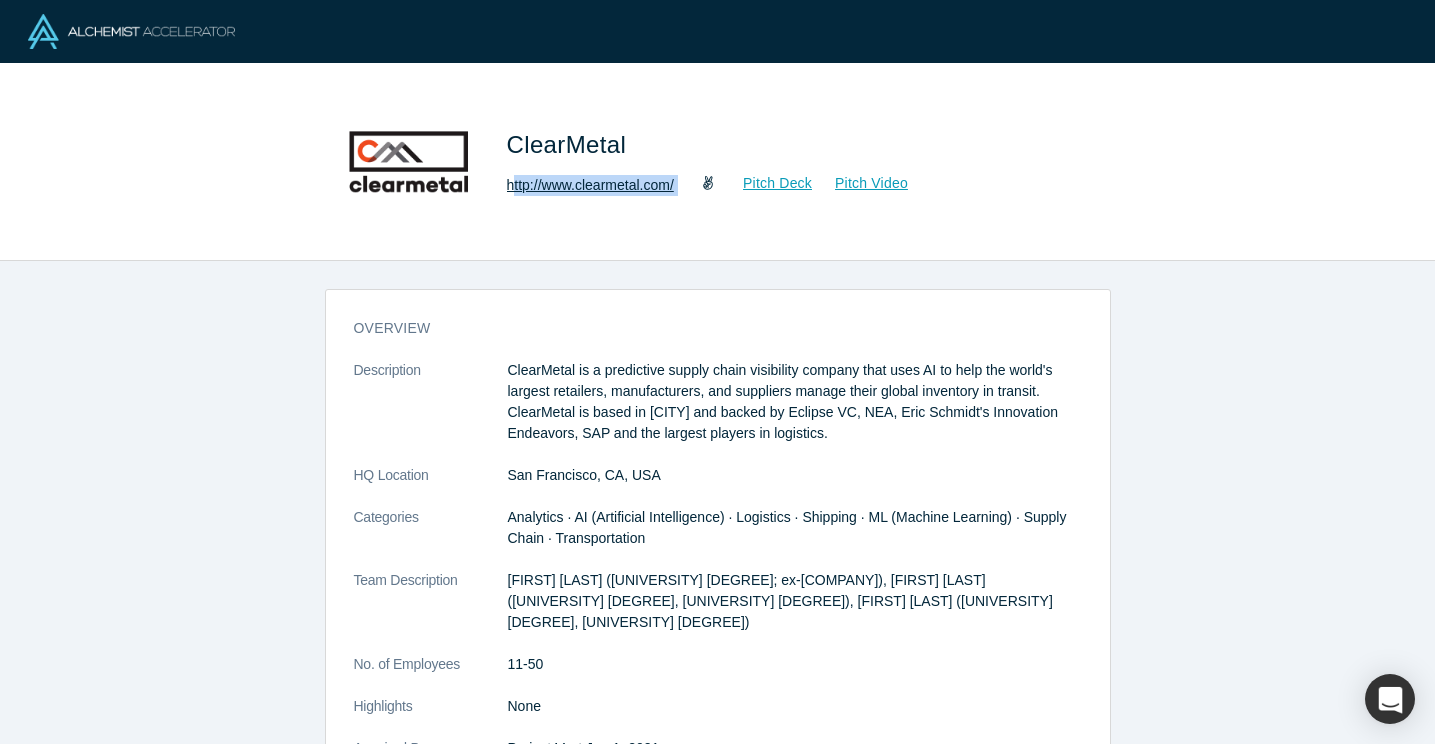 copy on "ttp://www.clearmetal.com/ Pitch Deck Pitch Video" 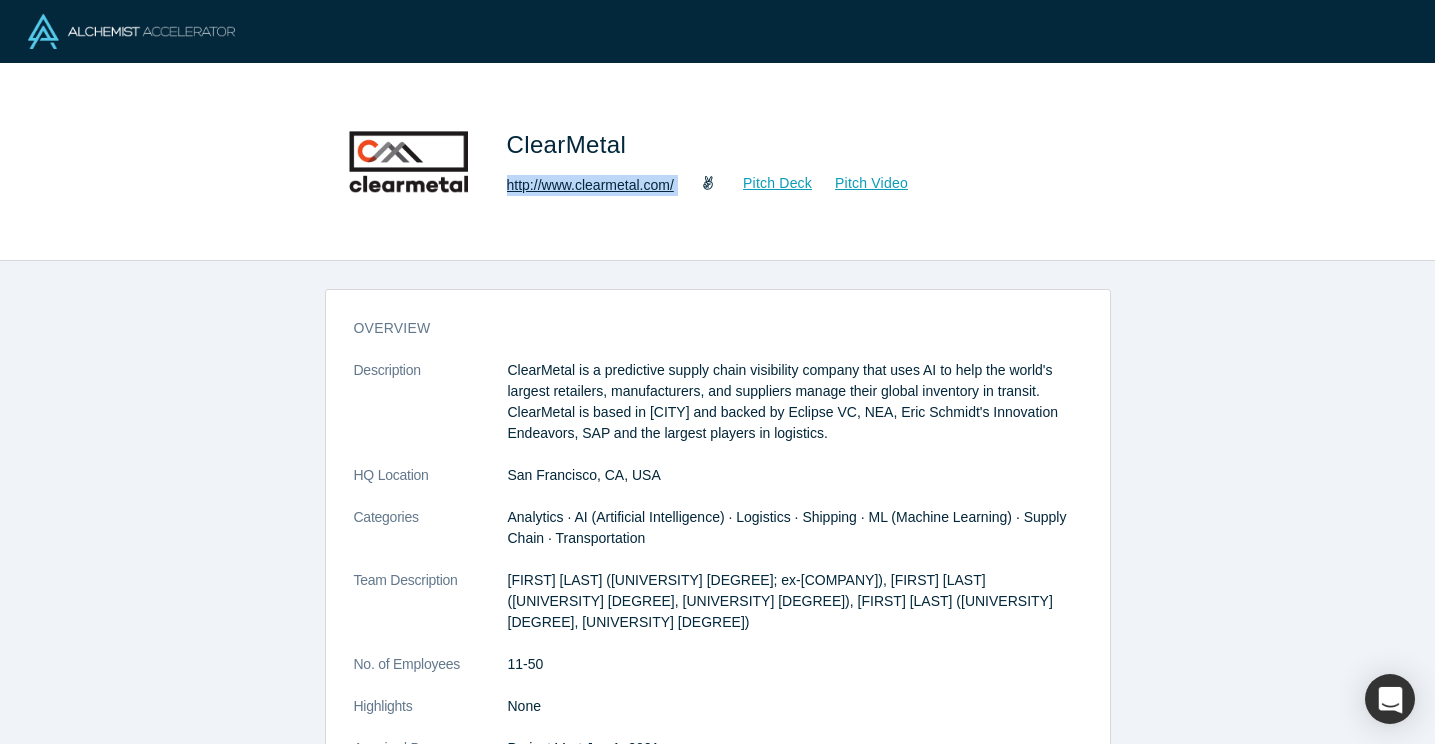 drag, startPoint x: 686, startPoint y: 187, endPoint x: 508, endPoint y: 187, distance: 178 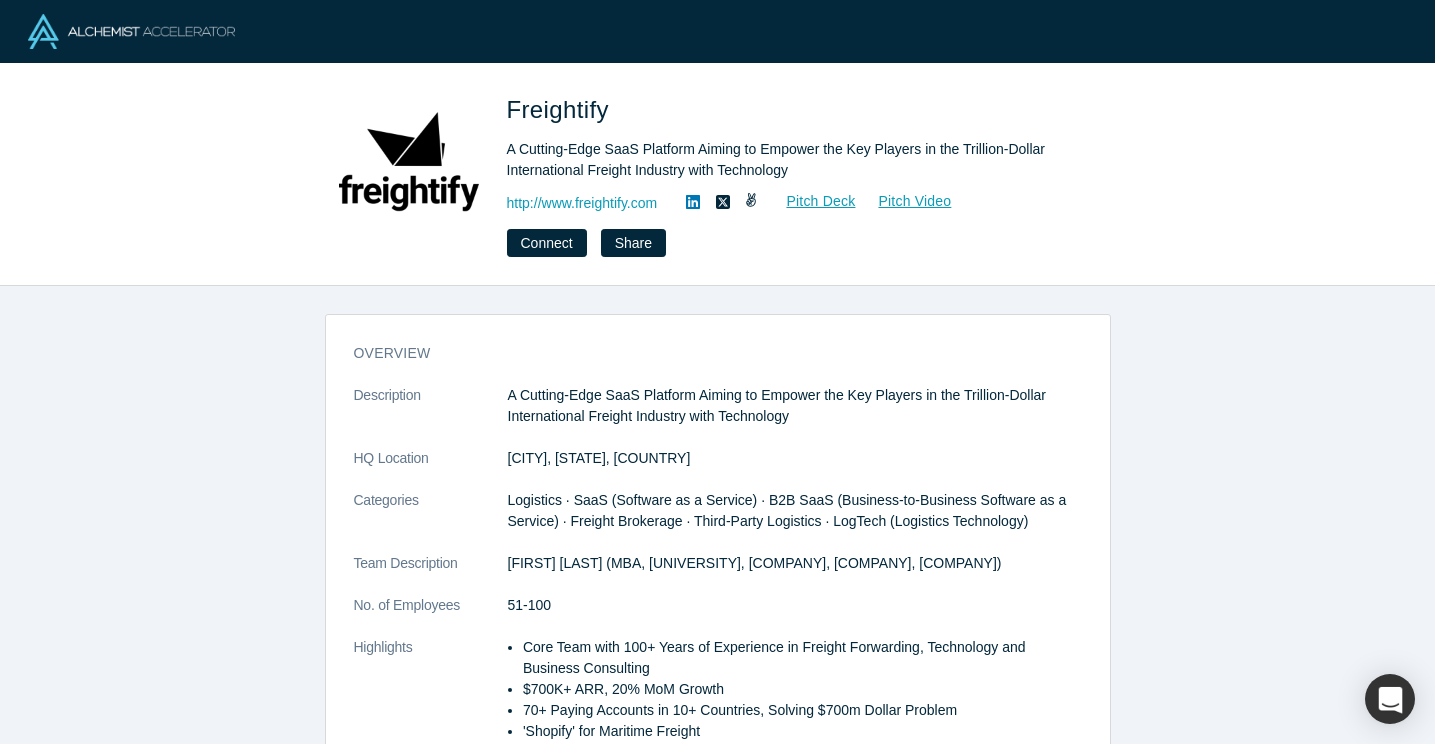scroll, scrollTop: 0, scrollLeft: 0, axis: both 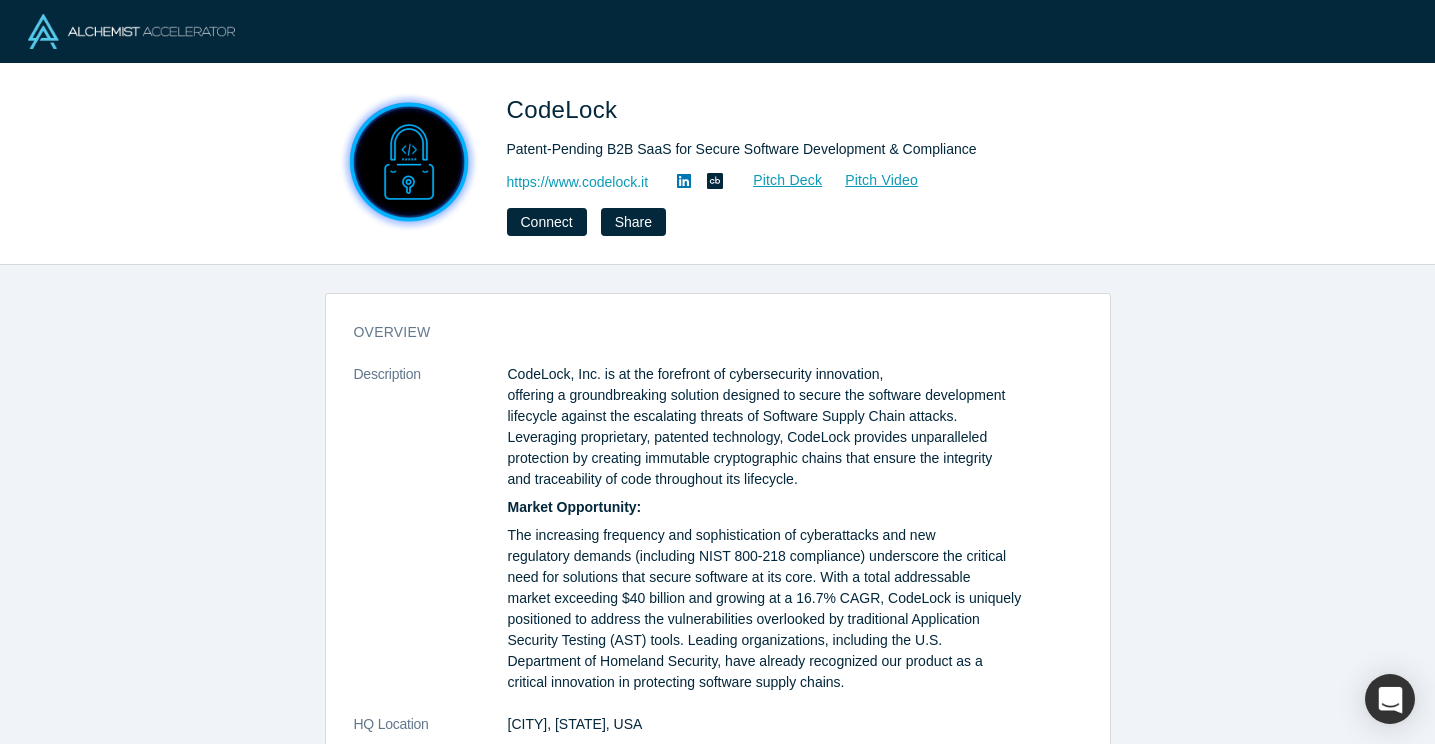 click on "CodeLock, Inc. is at the forefront of cybersecurity innovation,
offering a groundbreaking solution designed to secure the software development
lifecycle against the escalating threats of Software Supply Chain attacks.
Leveraging proprietary, patented technology, CodeLock provides unparalleled
protection by creating immutable cryptographic chains that ensure the integrity
and traceability of code throughout its lifecycle." at bounding box center [795, 427] 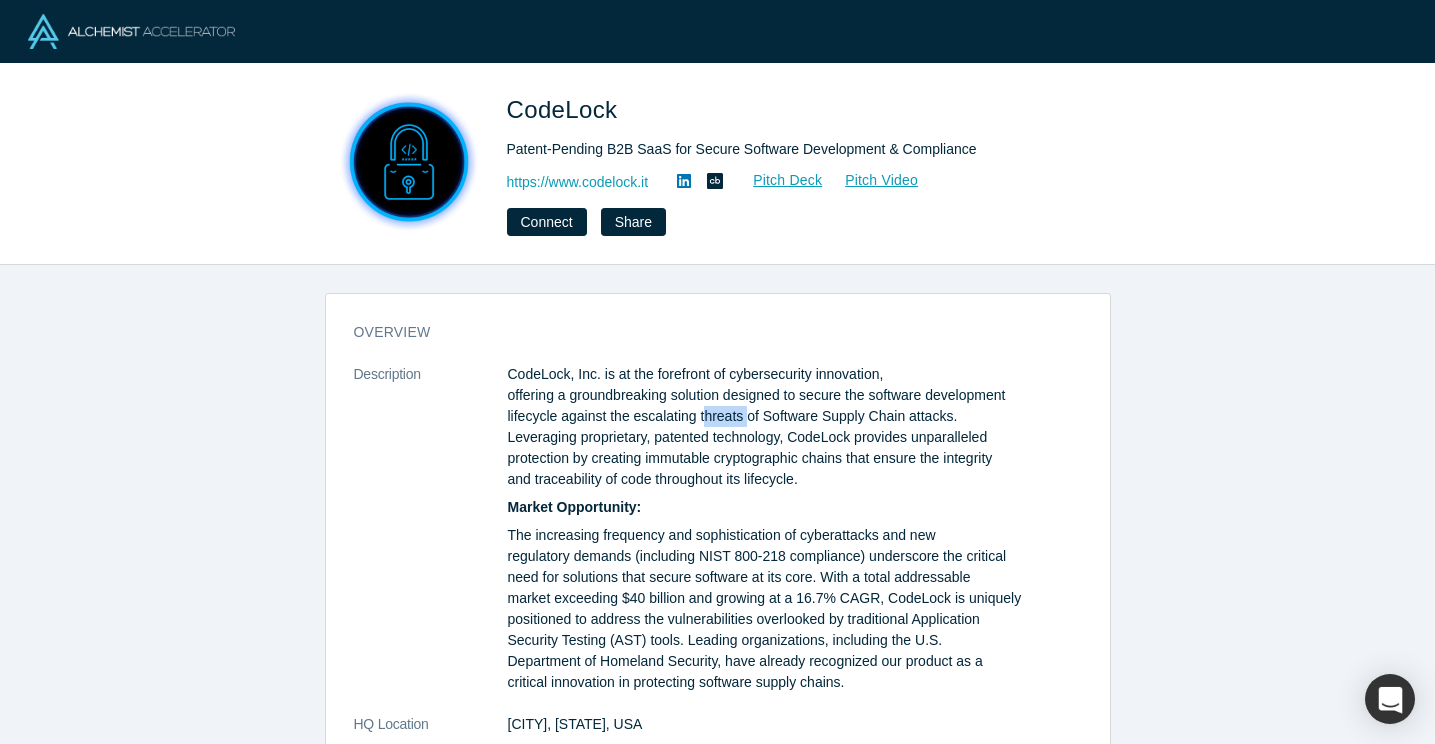 click on "CodeLock, Inc. is at the forefront of cybersecurity innovation,
offering a groundbreaking solution designed to secure the software development
lifecycle against the escalating threats of Software Supply Chain attacks.
Leveraging proprietary, patented technology, CodeLock provides unparalleled
protection by creating immutable cryptographic chains that ensure the integrity
and traceability of code throughout its lifecycle." at bounding box center [795, 427] 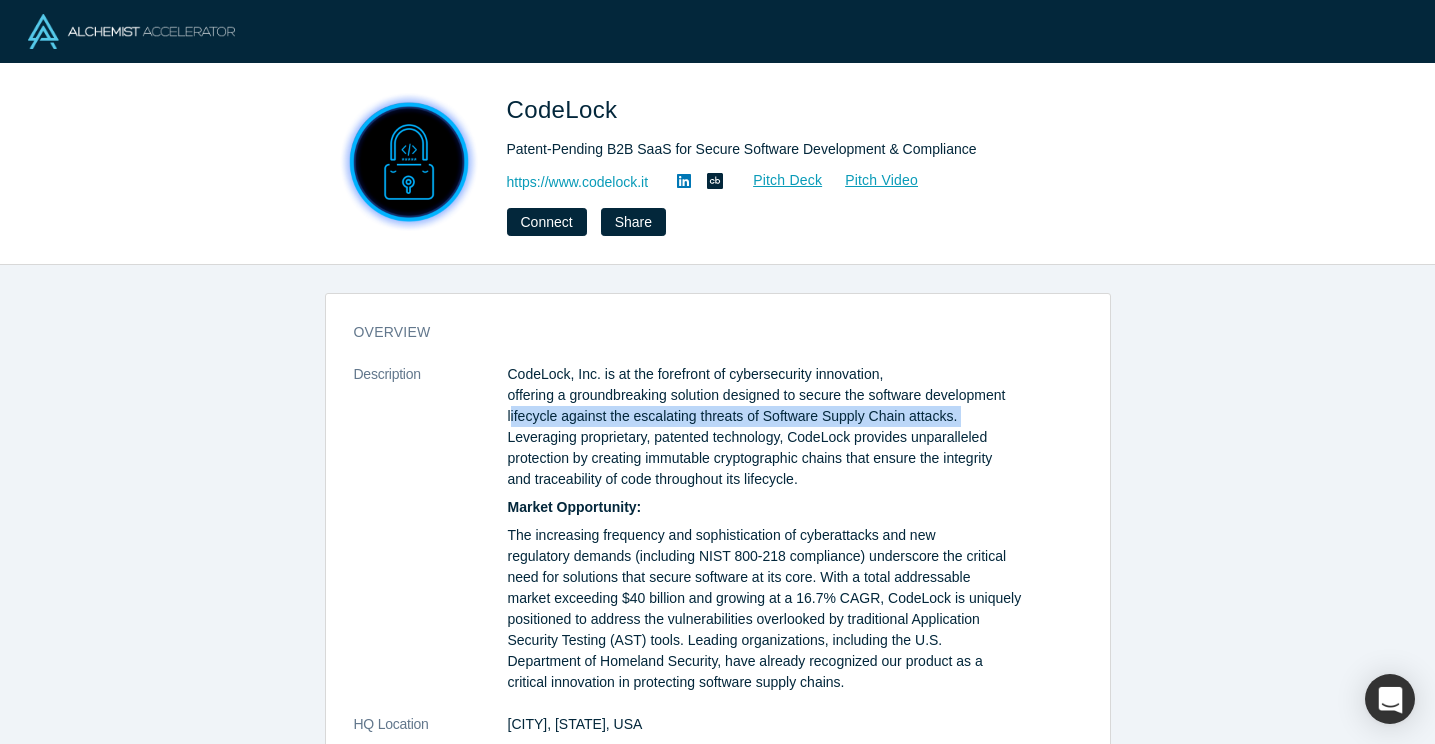 click on "CodeLock, Inc. is at the forefront of cybersecurity innovation,
offering a groundbreaking solution designed to secure the software development
lifecycle against the escalating threats of Software Supply Chain attacks.
Leveraging proprietary, patented technology, CodeLock provides unparalleled
protection by creating immutable cryptographic chains that ensure the integrity
and traceability of code throughout its lifecycle." at bounding box center [795, 427] 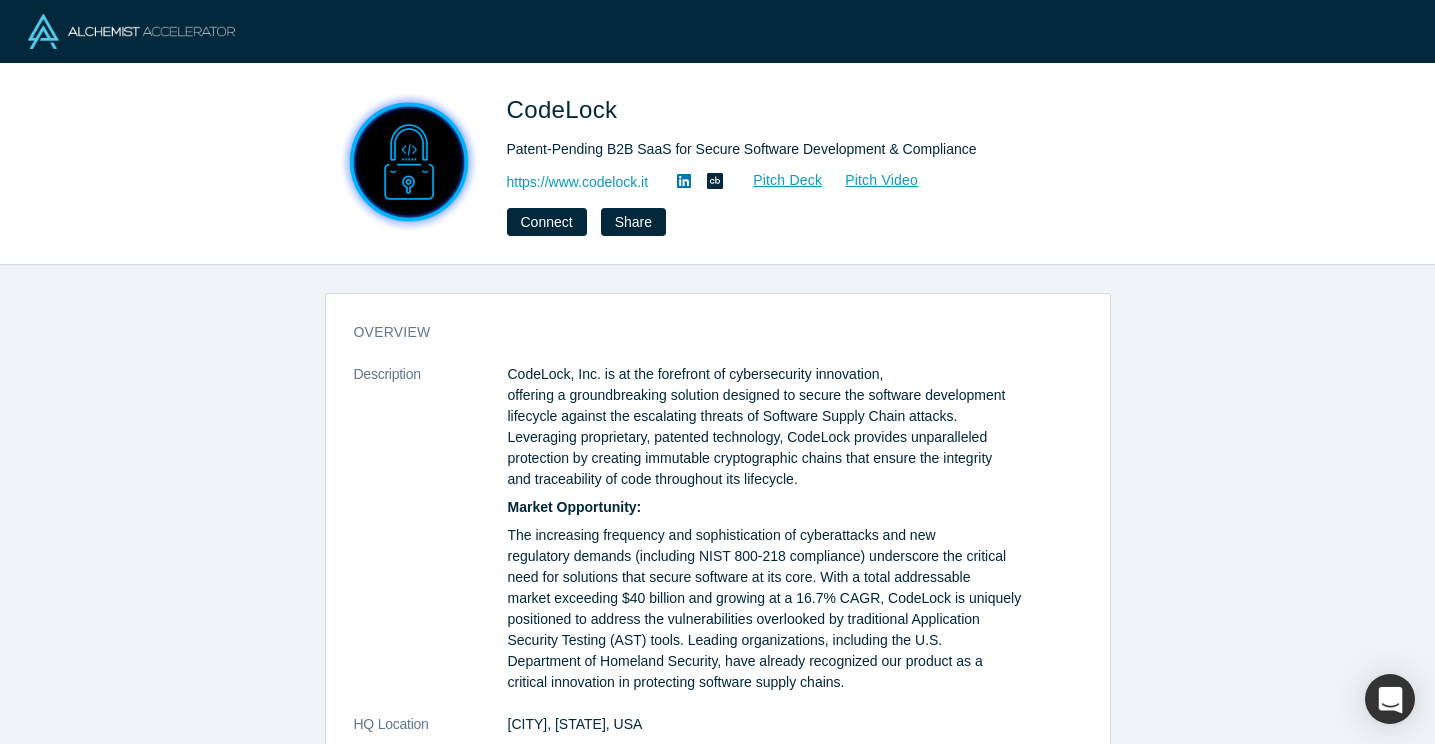 click on "CodeLock, Inc. is at the forefront of cybersecurity innovation,
offering a groundbreaking solution designed to secure the software development
lifecycle against the escalating threats of Software Supply Chain attacks.
Leveraging proprietary, patented technology, CodeLock provides unparalleled
protection by creating immutable cryptographic chains that ensure the integrity
and traceability of code throughout its lifecycle." at bounding box center [795, 427] 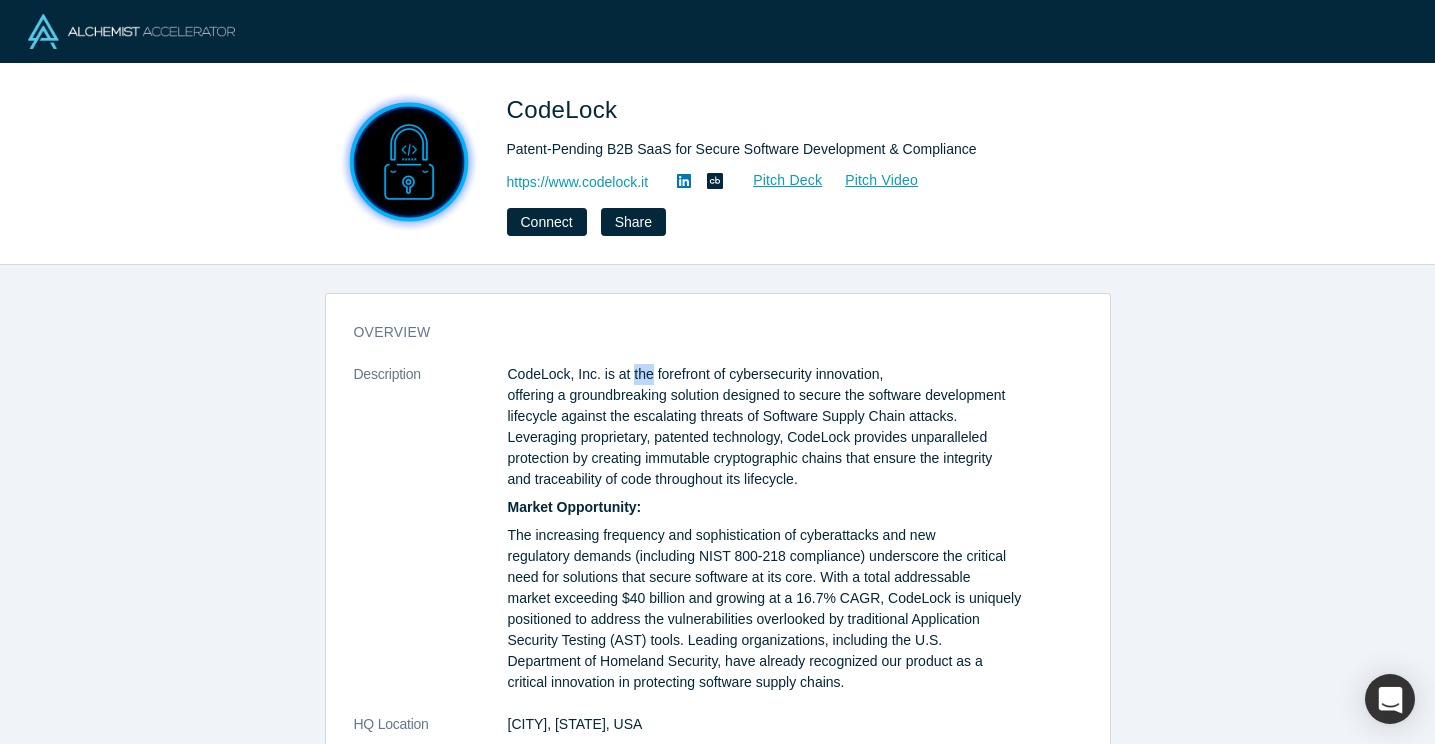 click on "CodeLock, Inc. is at the forefront of cybersecurity innovation,
offering a groundbreaking solution designed to secure the software development
lifecycle against the escalating threats of Software Supply Chain attacks.
Leveraging proprietary, patented technology, CodeLock provides unparalleled
protection by creating immutable cryptographic chains that ensure the integrity
and traceability of code throughout its lifecycle." at bounding box center (795, 427) 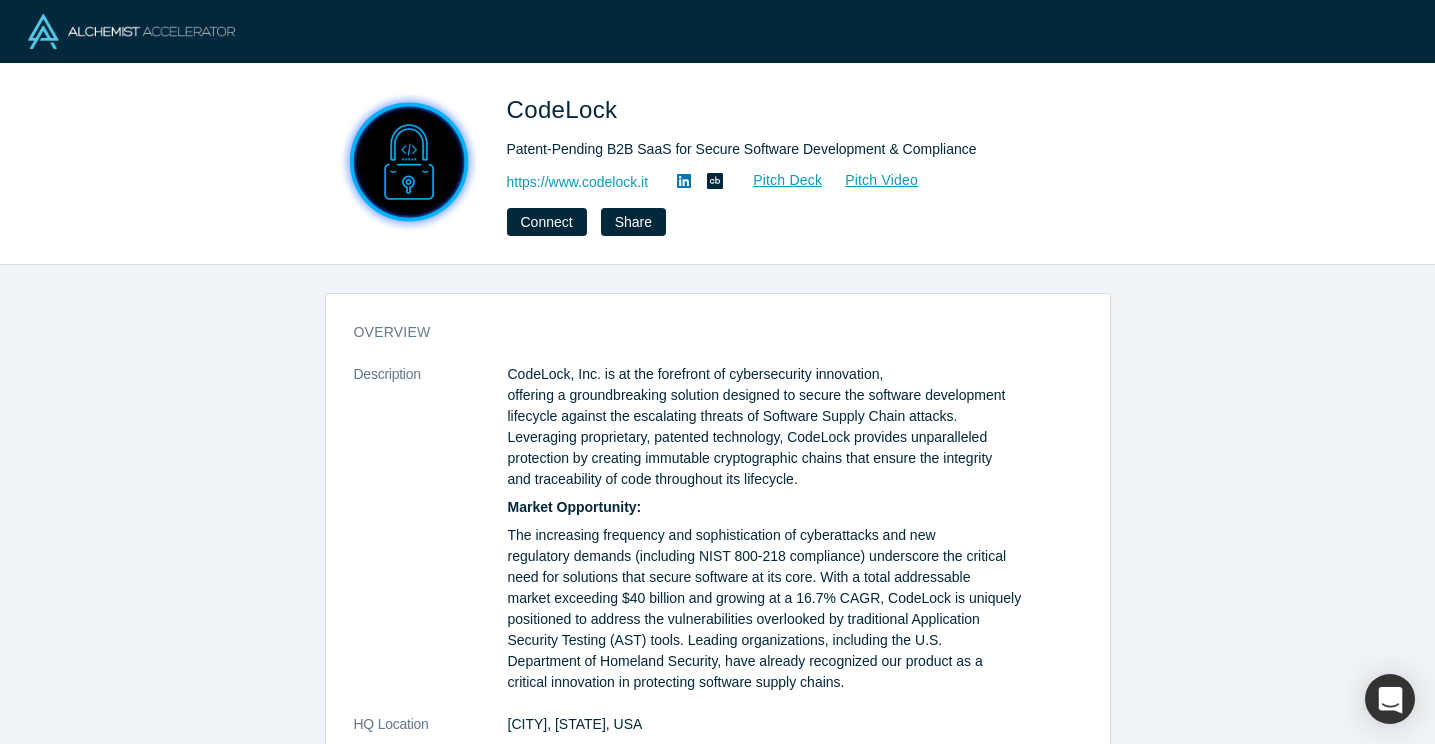 click on "CodeLock, Inc. is at the forefront of cybersecurity innovation,
offering a groundbreaking solution designed to secure the software development
lifecycle against the escalating threats of Software Supply Chain attacks.
Leveraging proprietary, patented technology, CodeLock provides unparalleled
protection by creating immutable cryptographic chains that ensure the integrity
and traceability of code throughout its lifecycle." at bounding box center [795, 427] 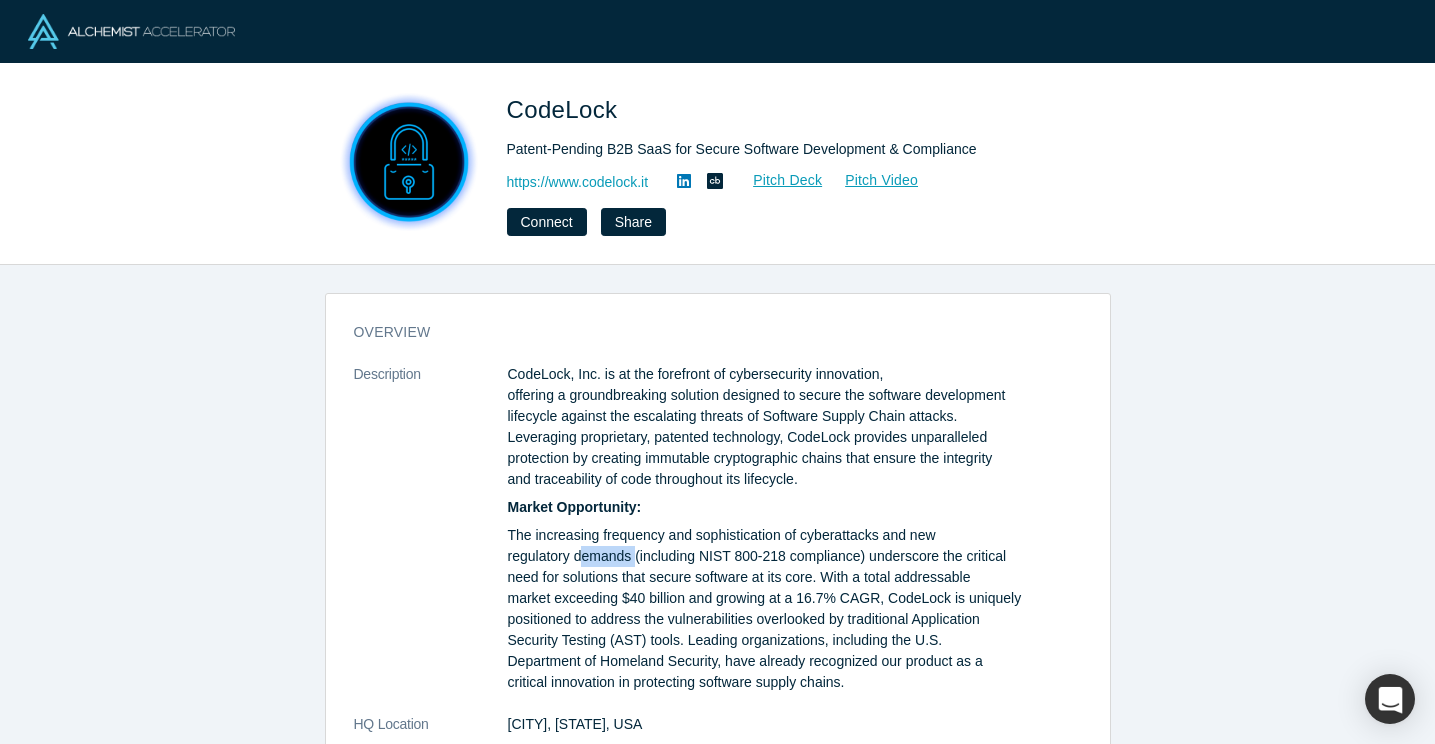 click on "The increasing frequency and sophistication of cyberattacks and new
regulatory demands (including NIST 800-218 compliance) underscore the critical
need for solutions that secure software at its core. With a total addressable
market exceeding $40 billion and growing at a 16.7% CAGR, CodeLock is uniquely
positioned to address the vulnerabilities overlooked by traditional Application
Security Testing (AST) tools. Leading organizations, including the U.S.
Department of Homeland Security, have already recognized our product as a
critical innovation in protecting software supply chains." at bounding box center (795, 609) 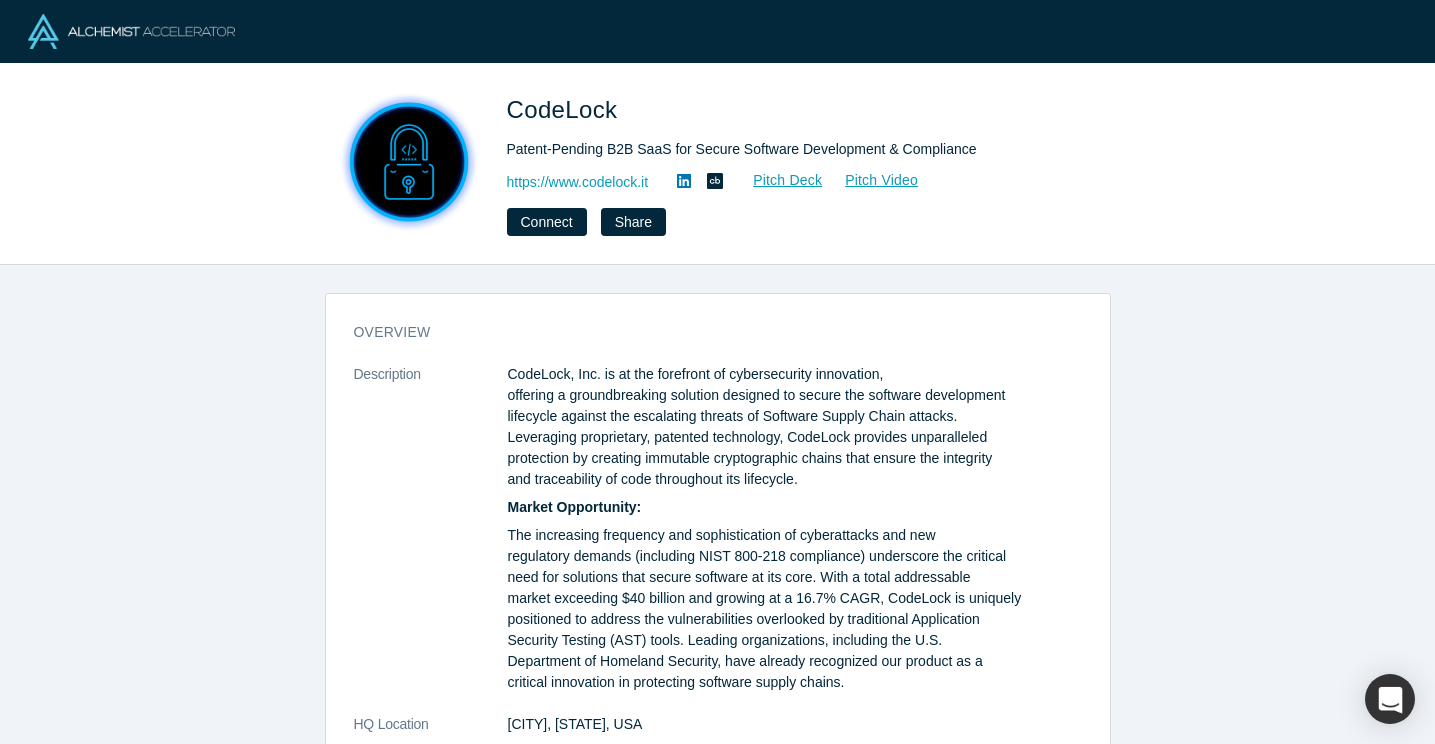 scroll, scrollTop: 305, scrollLeft: 0, axis: vertical 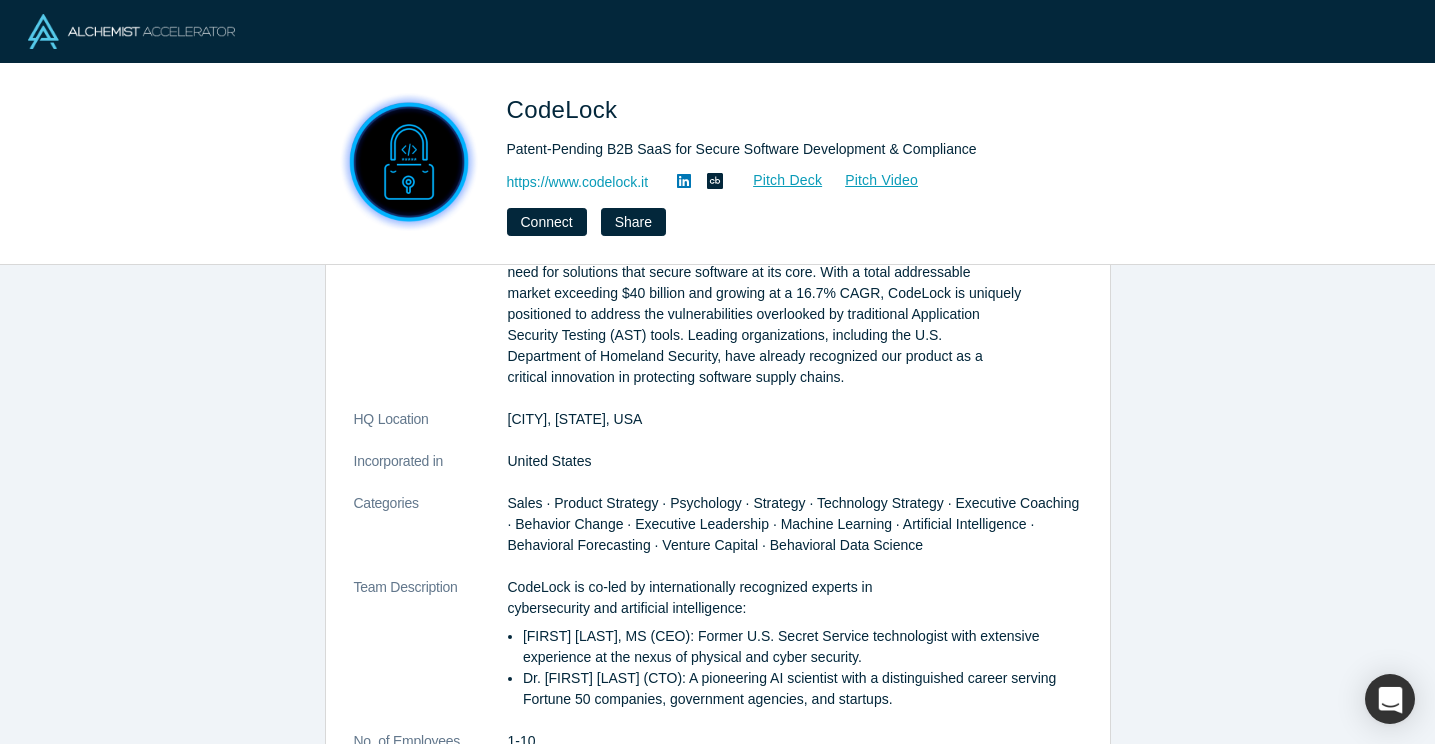 click on "Dr. JT Kostman (CTO): A pioneering AI scientist with a distinguished career serving Fortune 50 companies, government agencies, and startups." at bounding box center (802, 689) 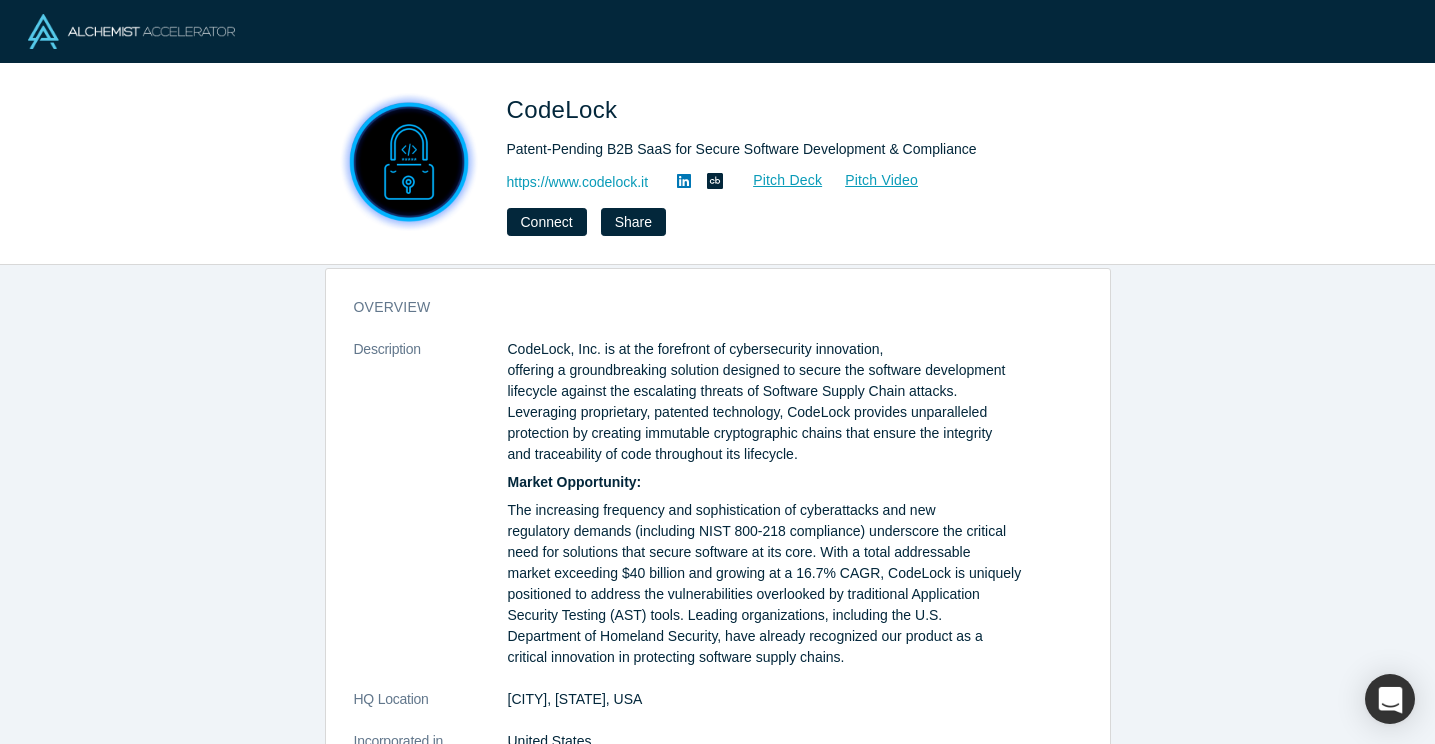 scroll, scrollTop: 0, scrollLeft: 0, axis: both 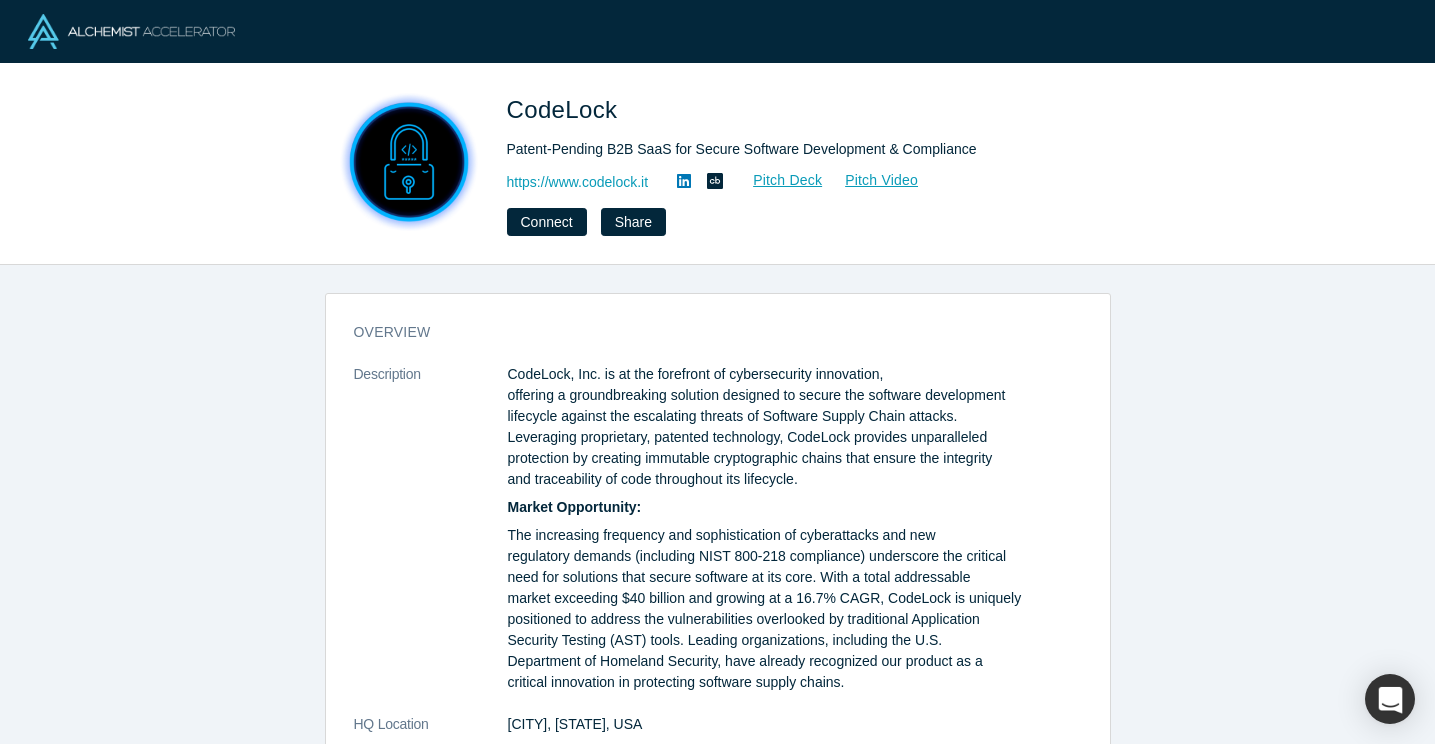 click on "overview   Description CodeLock, Inc. is at the forefront of cybersecurity innovation,
offering a groundbreaking solution designed to secure the software development
lifecycle against the escalating threats of Software Supply Chain attacks.
Leveraging proprietary, patented technology, CodeLock provides unparalleled
protection by creating immutable cryptographic chains that ensure the integrity
and traceability of code throughout its lifecycle.
Market Opportunity:
The increasing frequency and sophistication of cyberattacks and new
regulatory demands (including NIST 800-218 compliance) underscore the critical
need for solutions that secure software at its core. With a total addressable
market exceeding $40 billion and growing at a 16.7% CAGR, CodeLock is uniquely
positioned to address the vulnerabilities overlooked by traditional Application
Security Testing (AST) tools. Leading organizations, including the U.S.
Department of Homeland Security, have already recognized our product as a HQ Location" at bounding box center [718, 1158] 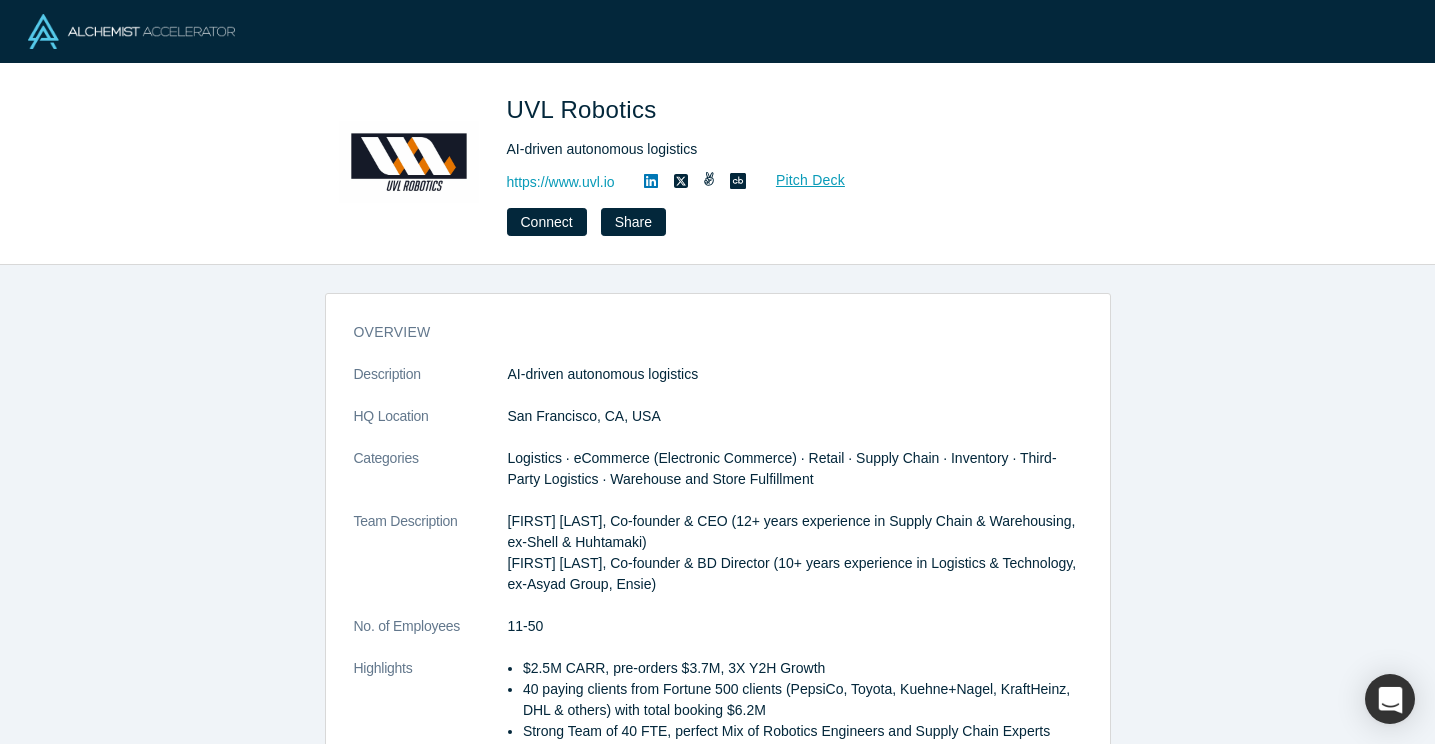 scroll, scrollTop: 0, scrollLeft: 0, axis: both 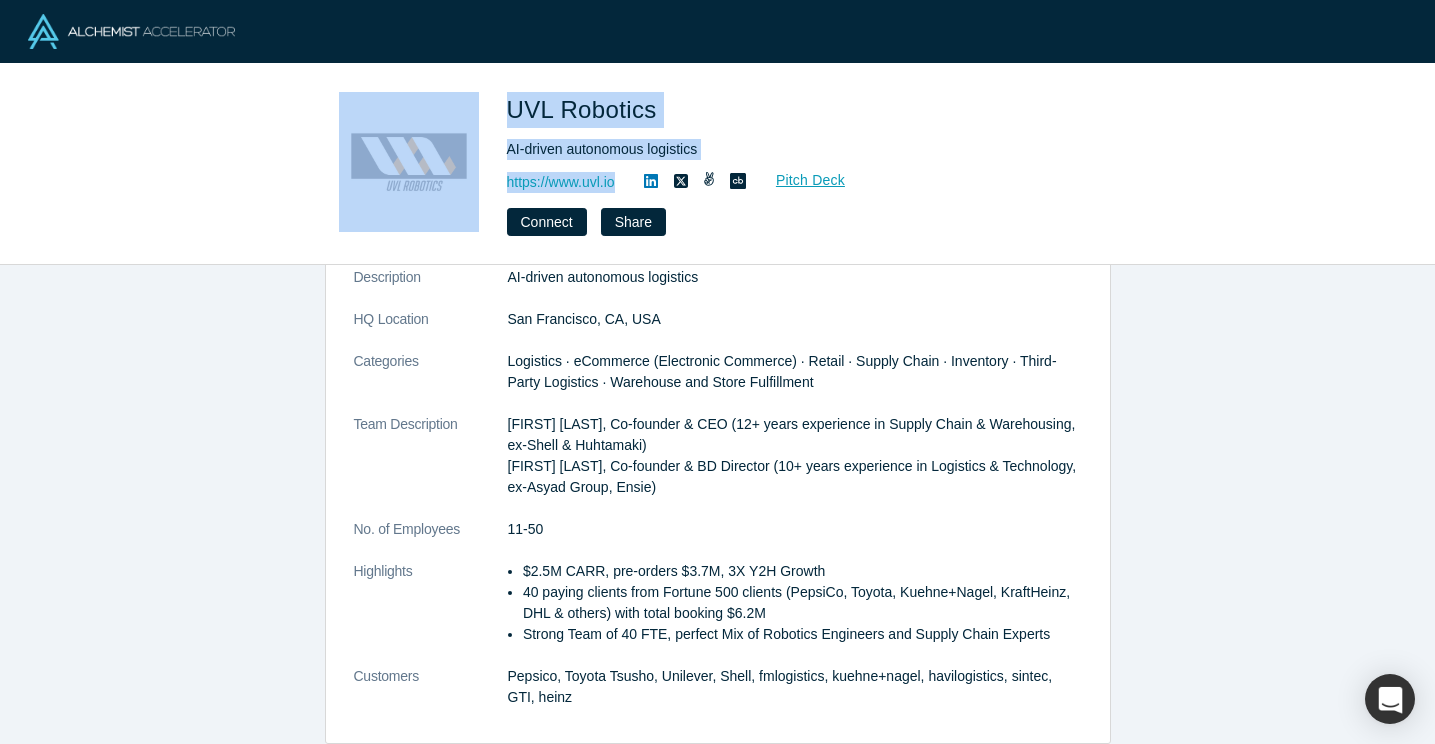 drag, startPoint x: 488, startPoint y: 179, endPoint x: 623, endPoint y: 179, distance: 135 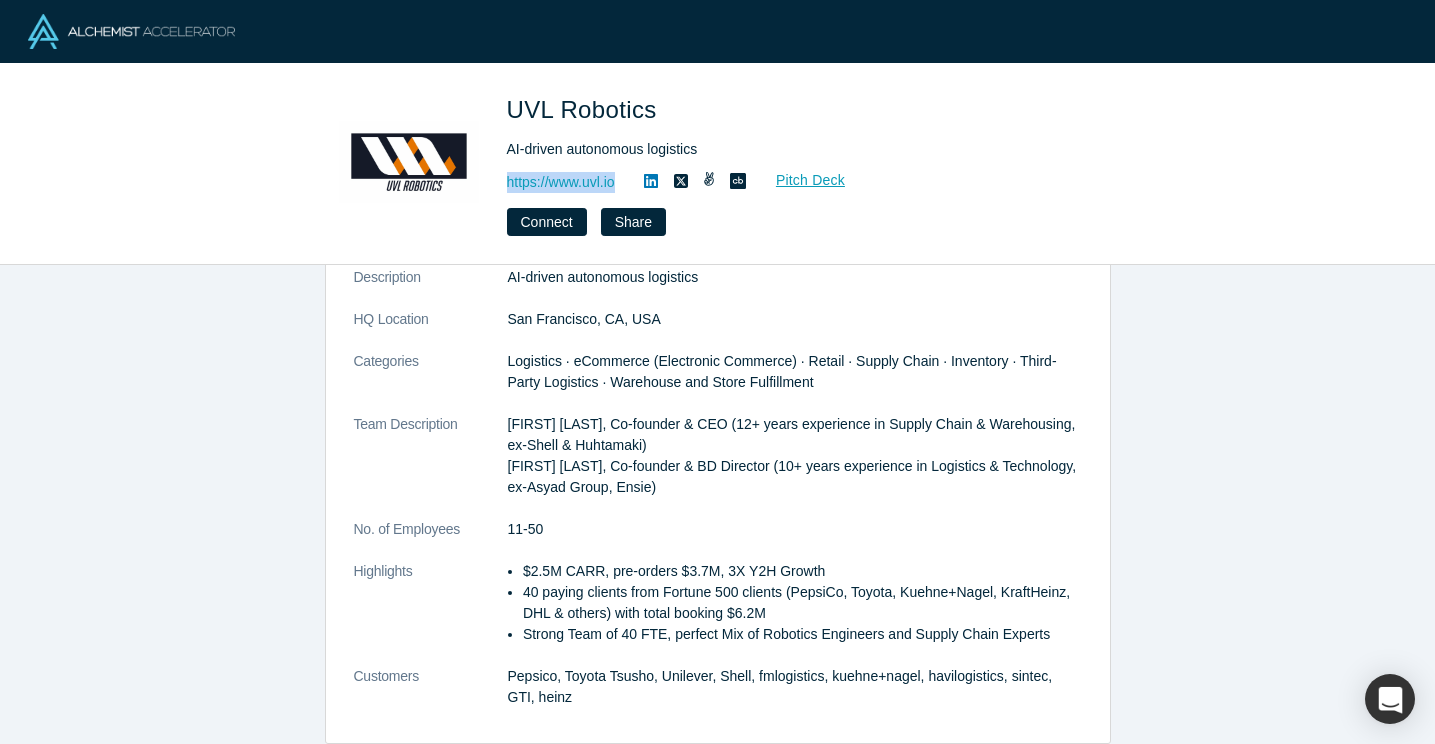click on "UVL Robotics   AI-driven autonomous logistics https://www.uvl.io Pitch Deck Connect Share" at bounding box center (718, 164) 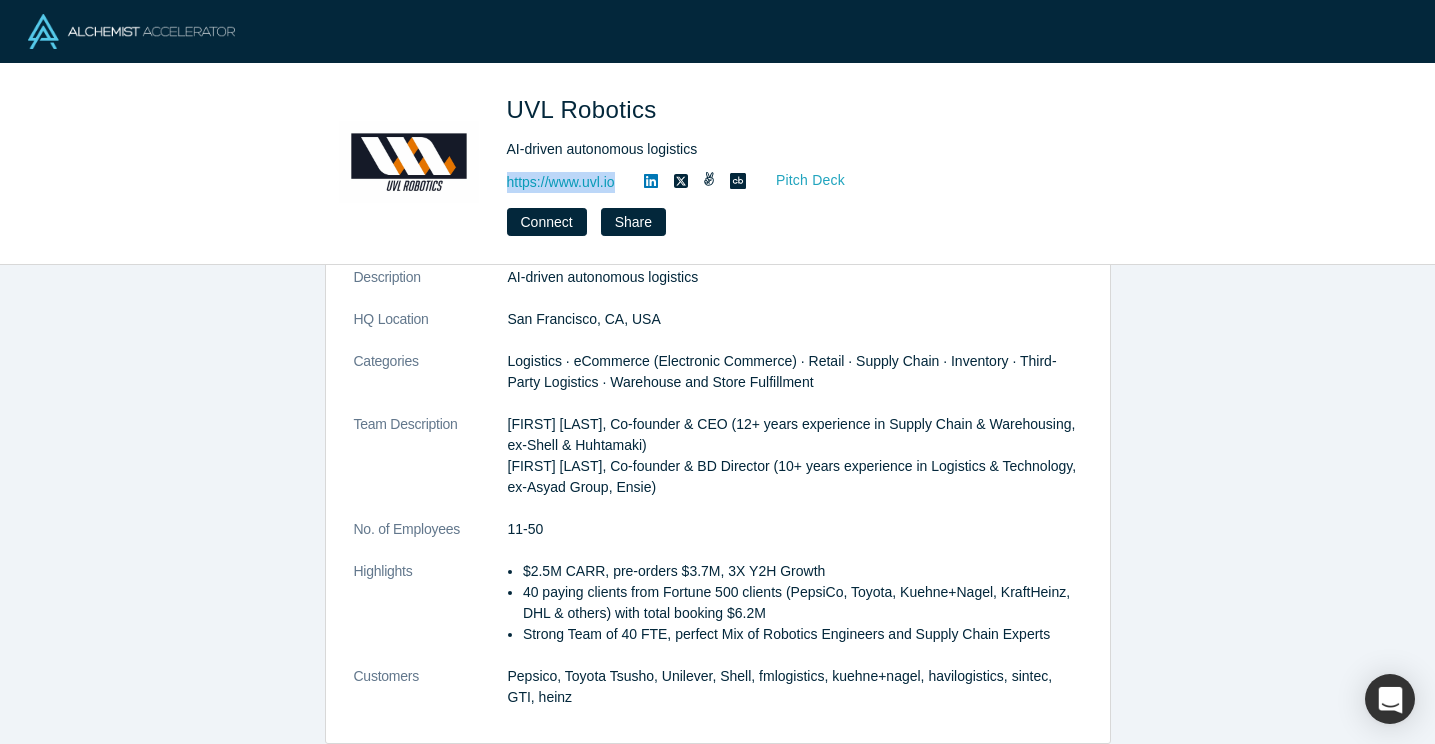 click on "Pitch Deck" at bounding box center [800, 180] 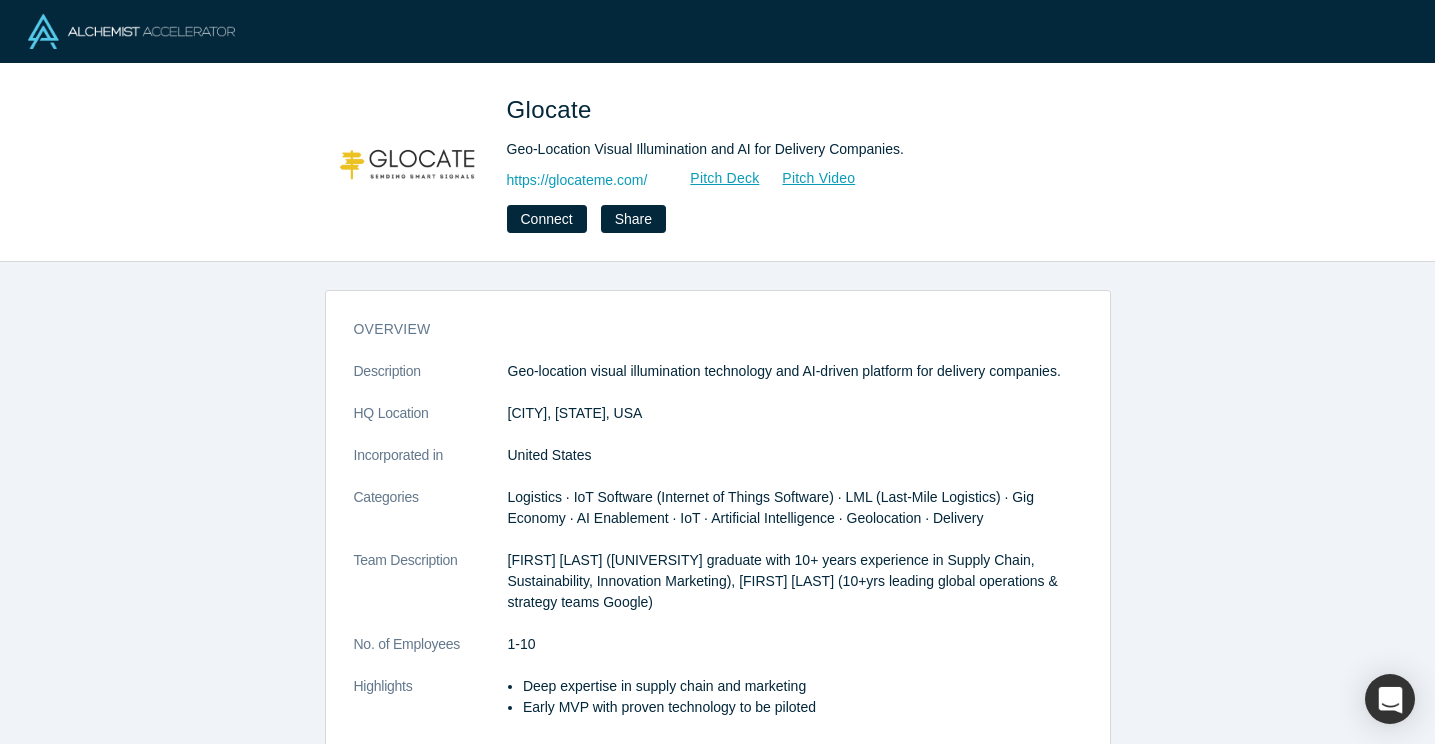 scroll, scrollTop: 0, scrollLeft: 0, axis: both 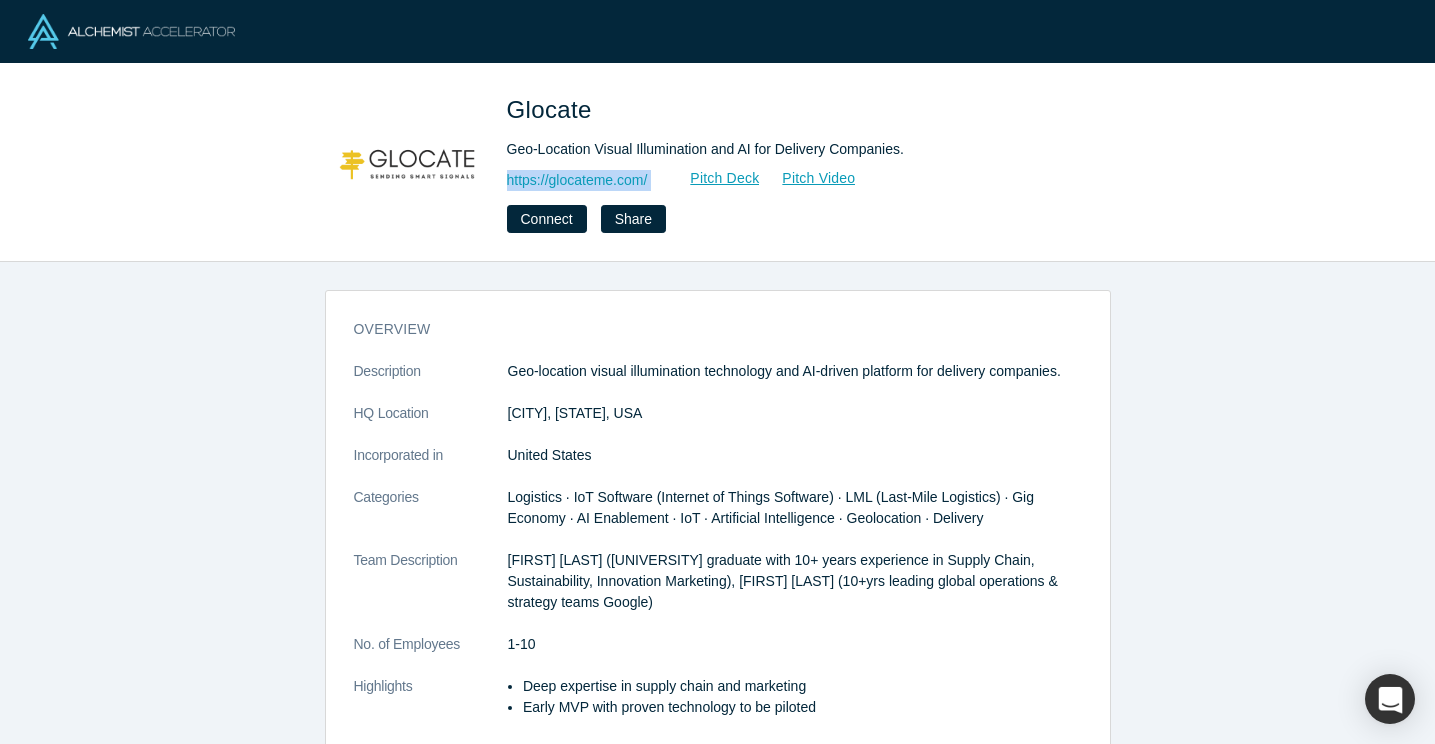 copy on "https://example.com/ Pitch Deck Pitch Video Connect Share" 